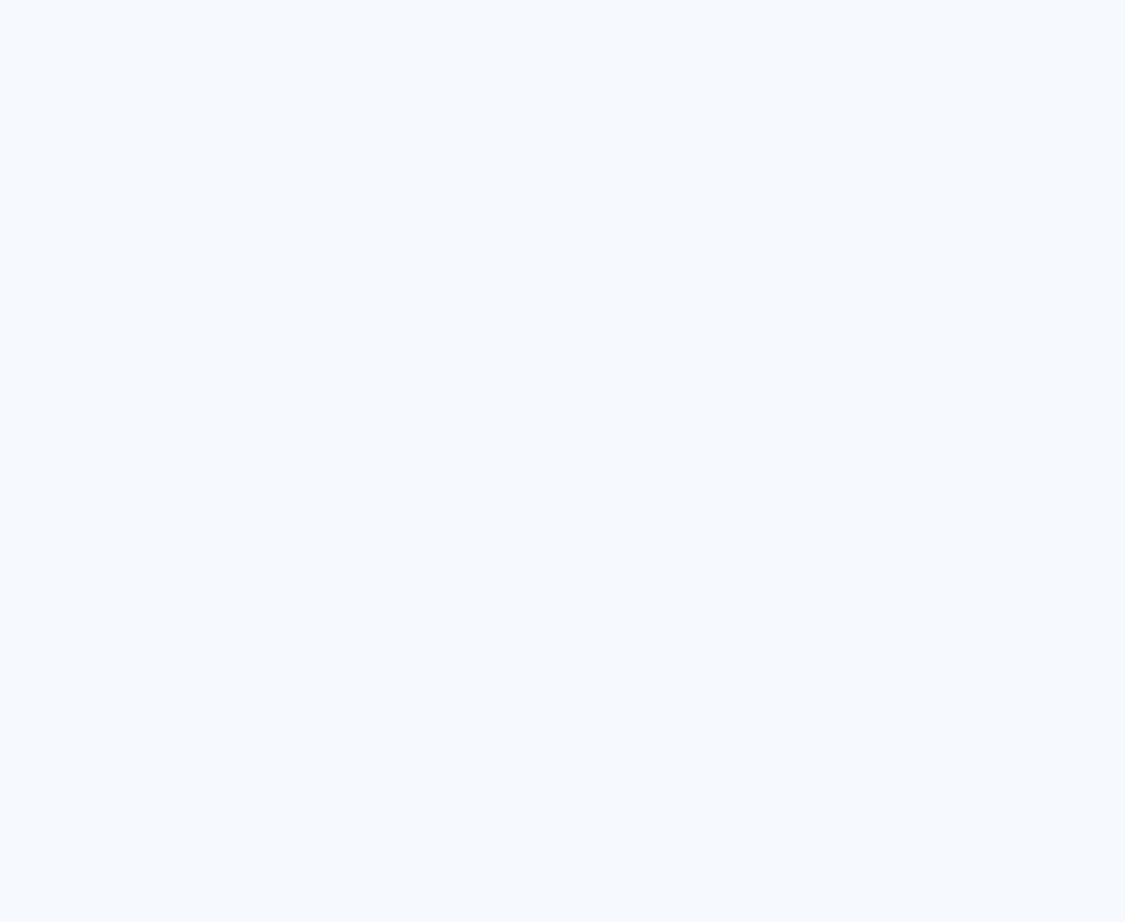 scroll, scrollTop: 0, scrollLeft: 0, axis: both 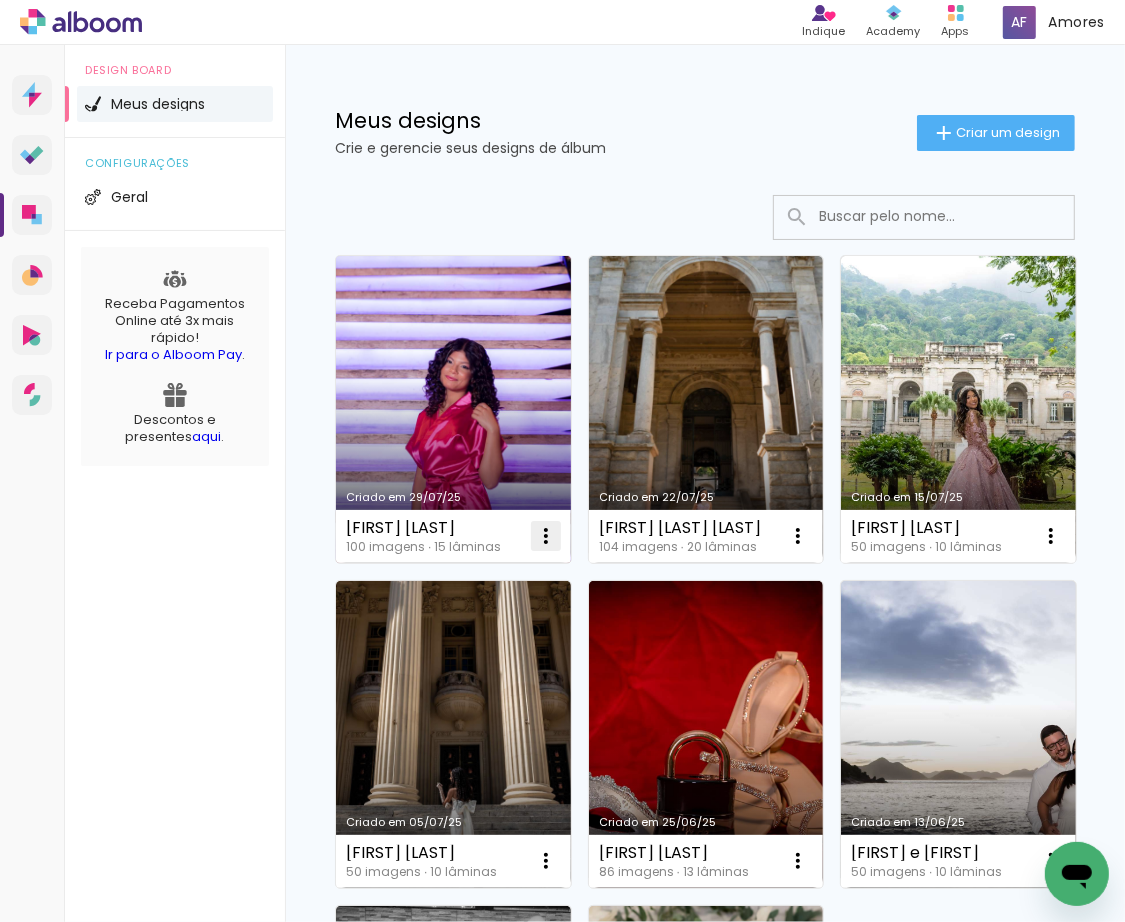 click at bounding box center (546, 536) 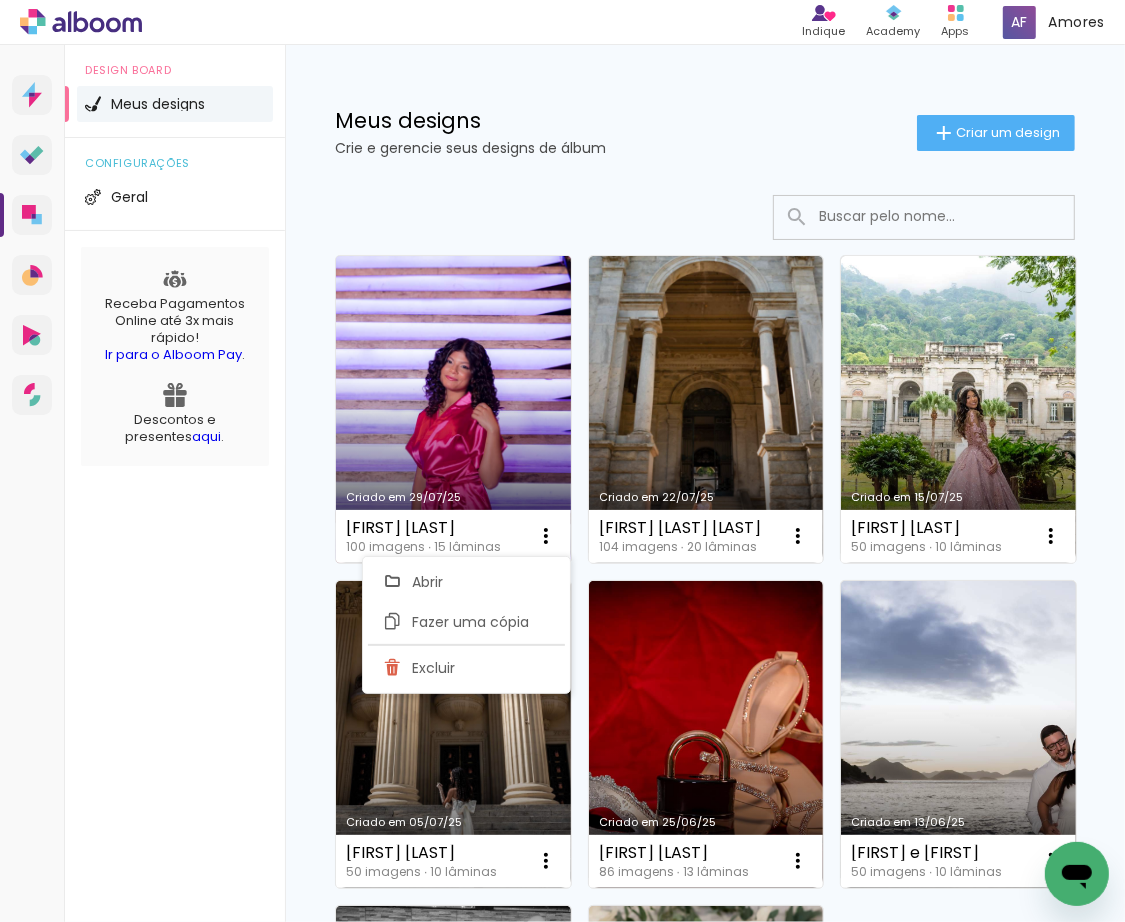 click on "Criado em 29/07/25" at bounding box center [453, 409] 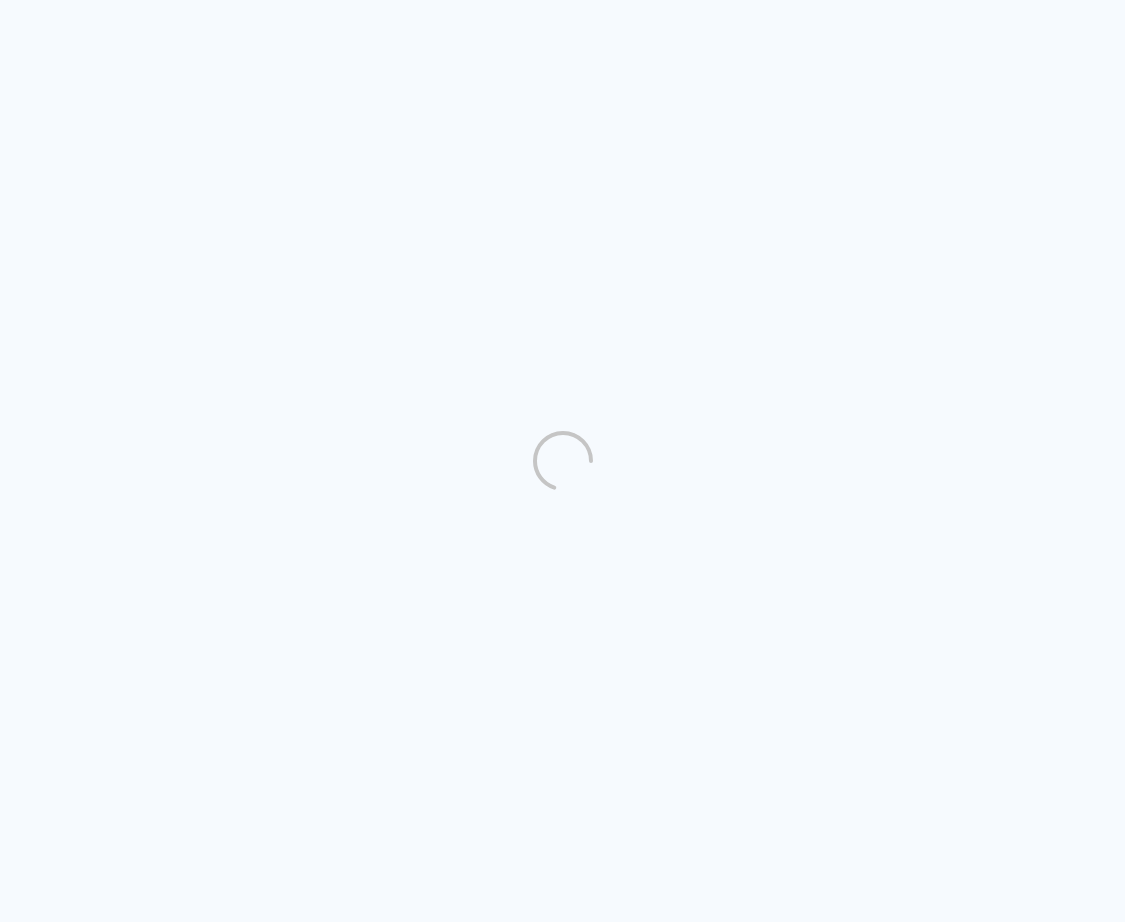 scroll, scrollTop: 0, scrollLeft: 0, axis: both 